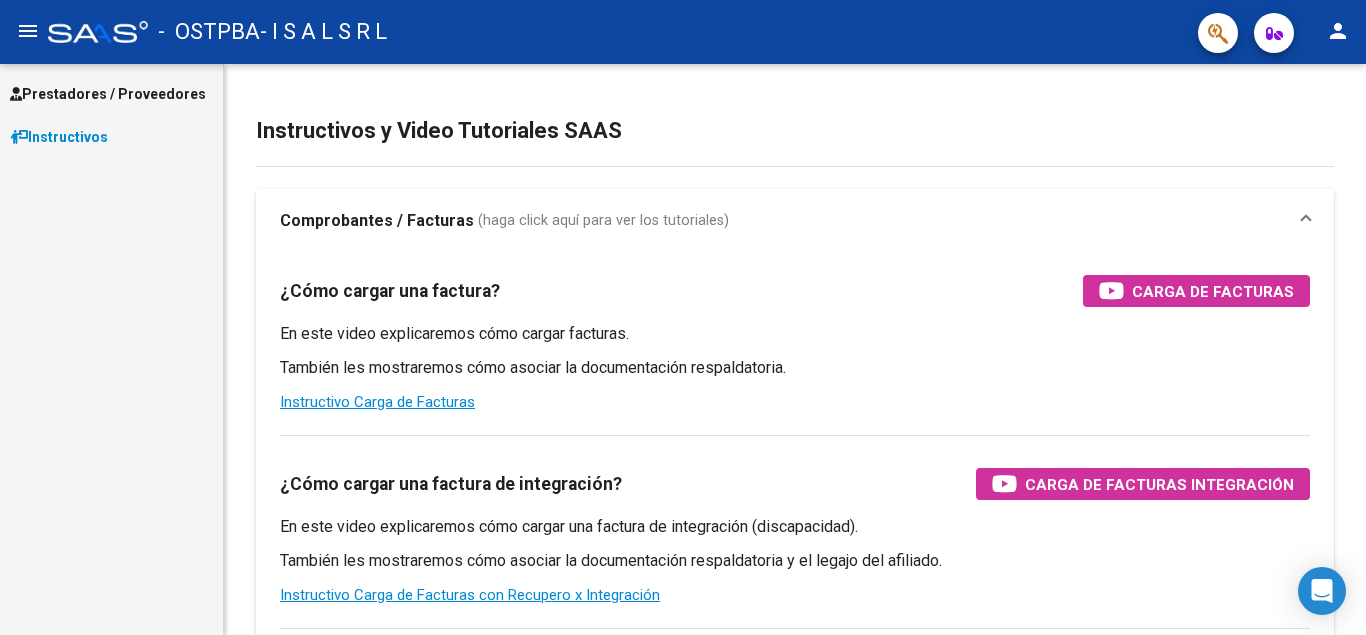 scroll, scrollTop: 0, scrollLeft: 0, axis: both 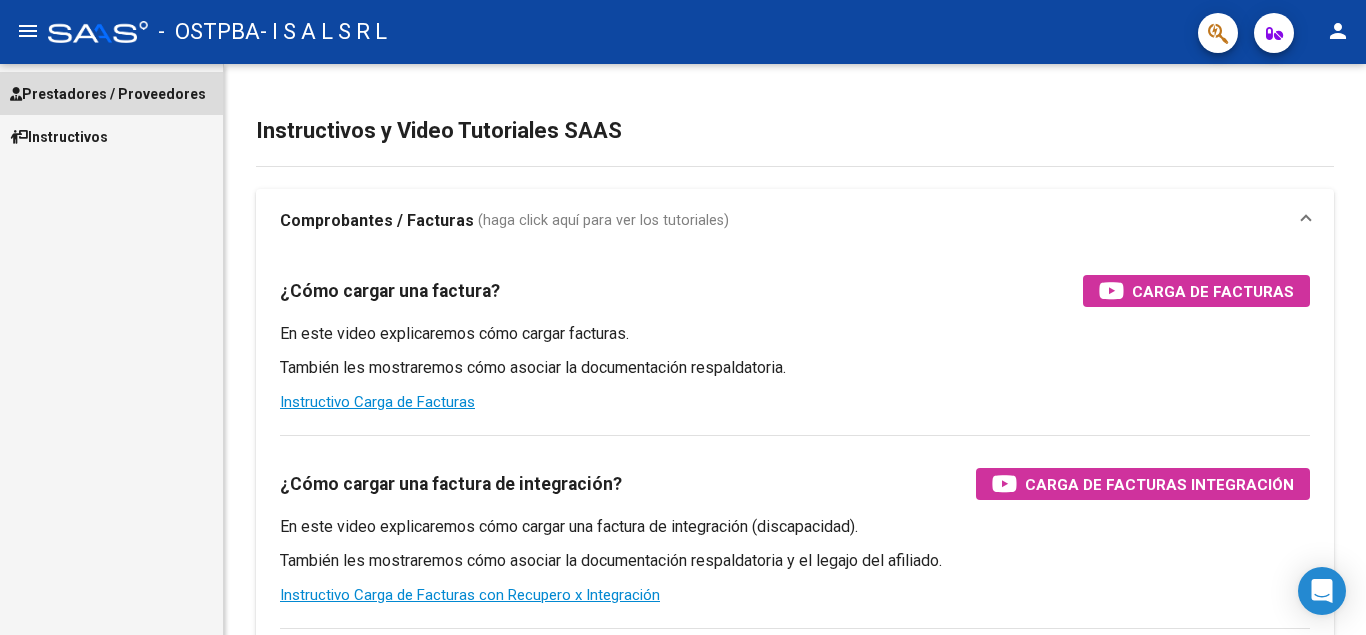 click on "Prestadores / Proveedores" at bounding box center [108, 94] 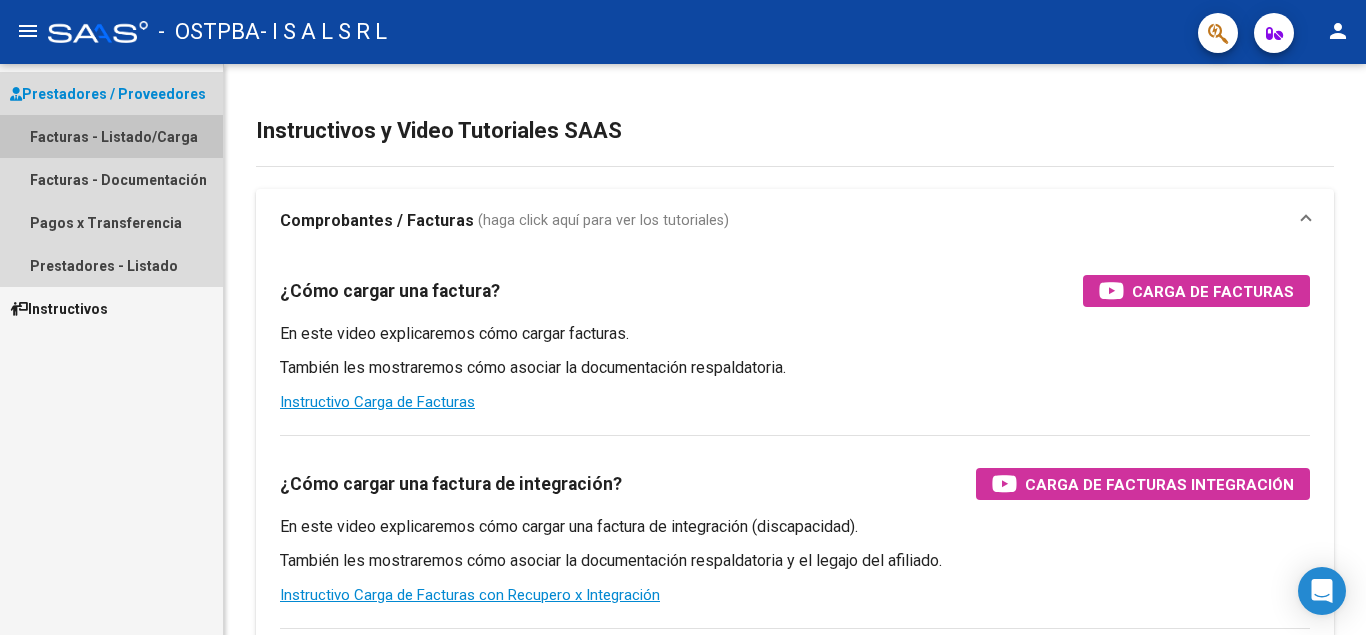 click on "Facturas - Listado/Carga" at bounding box center [111, 136] 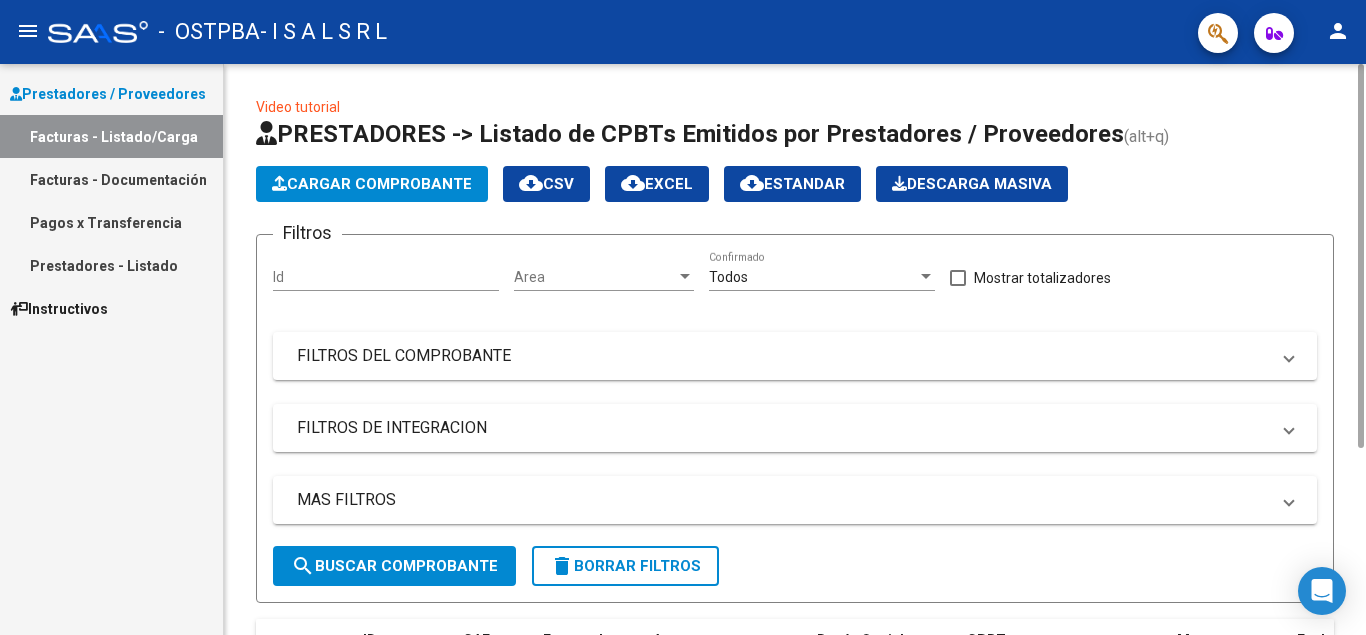 click on "Cargar Comprobante" 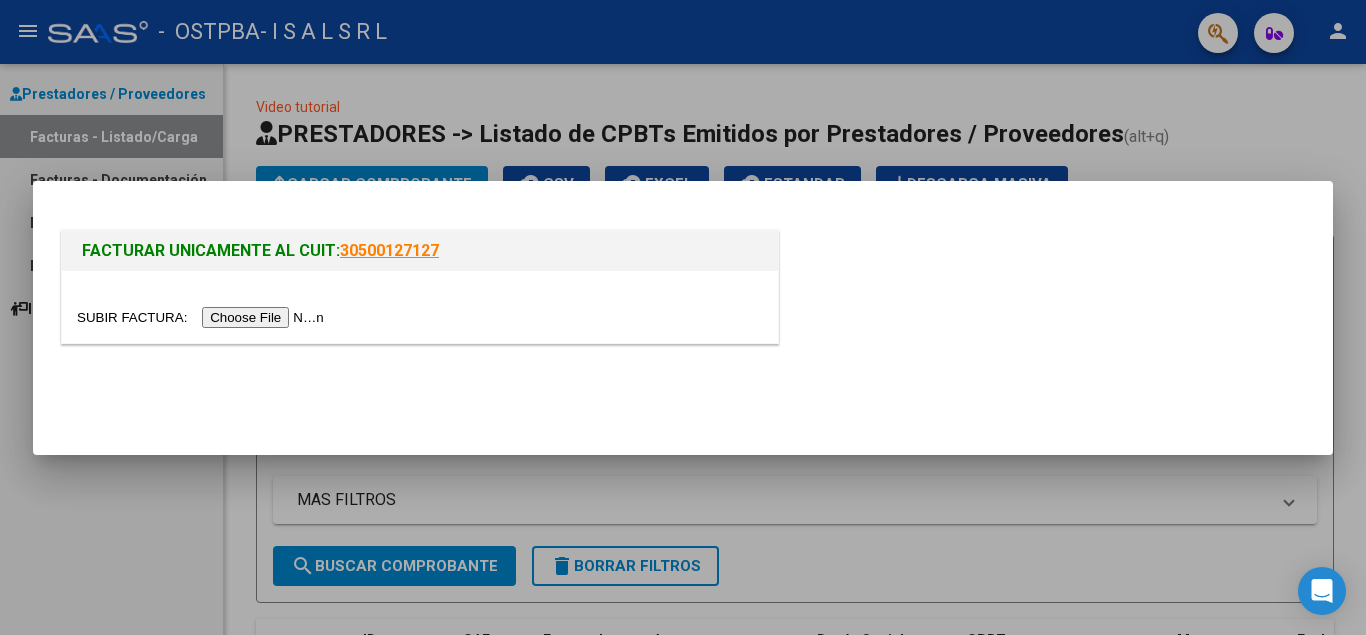 click at bounding box center (203, 317) 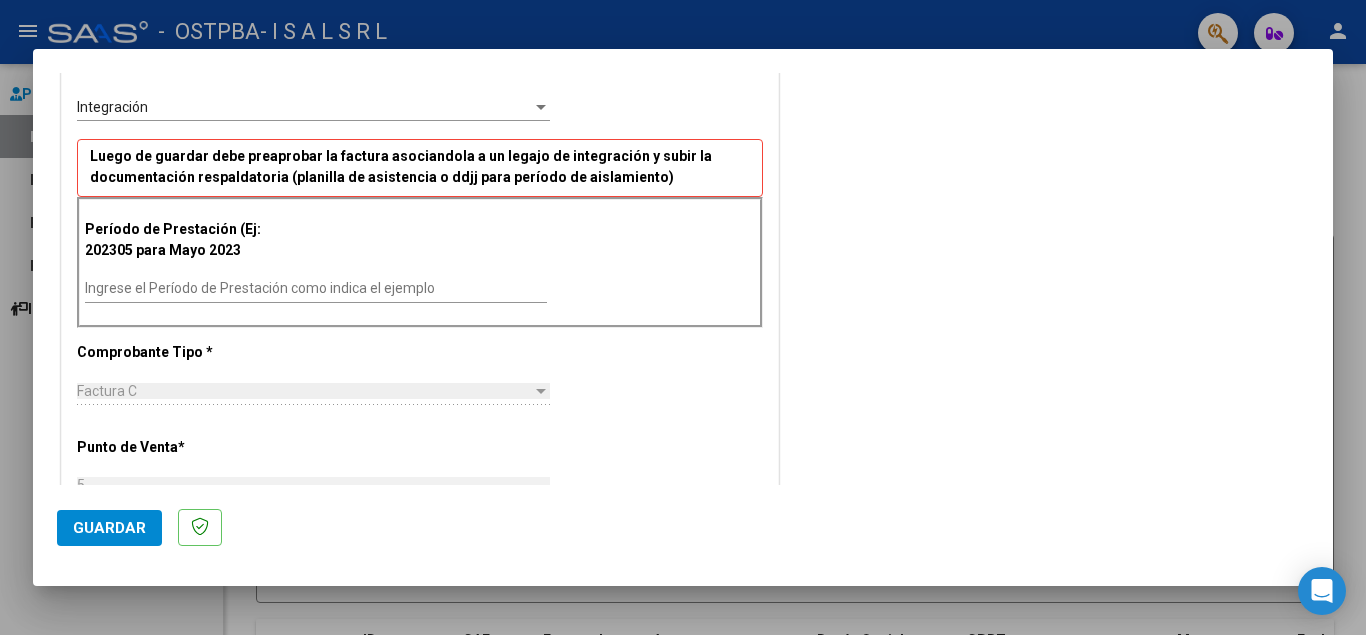 scroll, scrollTop: 470, scrollLeft: 0, axis: vertical 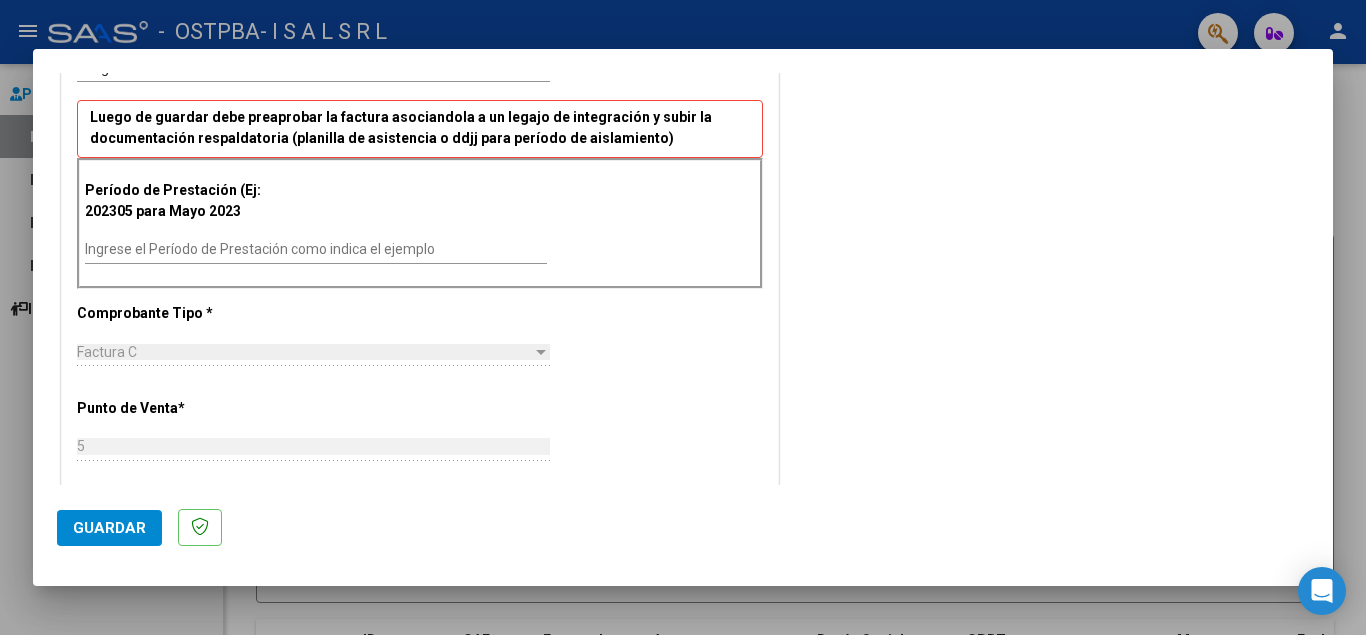 click on "Ingrese el Período de Prestación como indica el ejemplo" at bounding box center (316, 249) 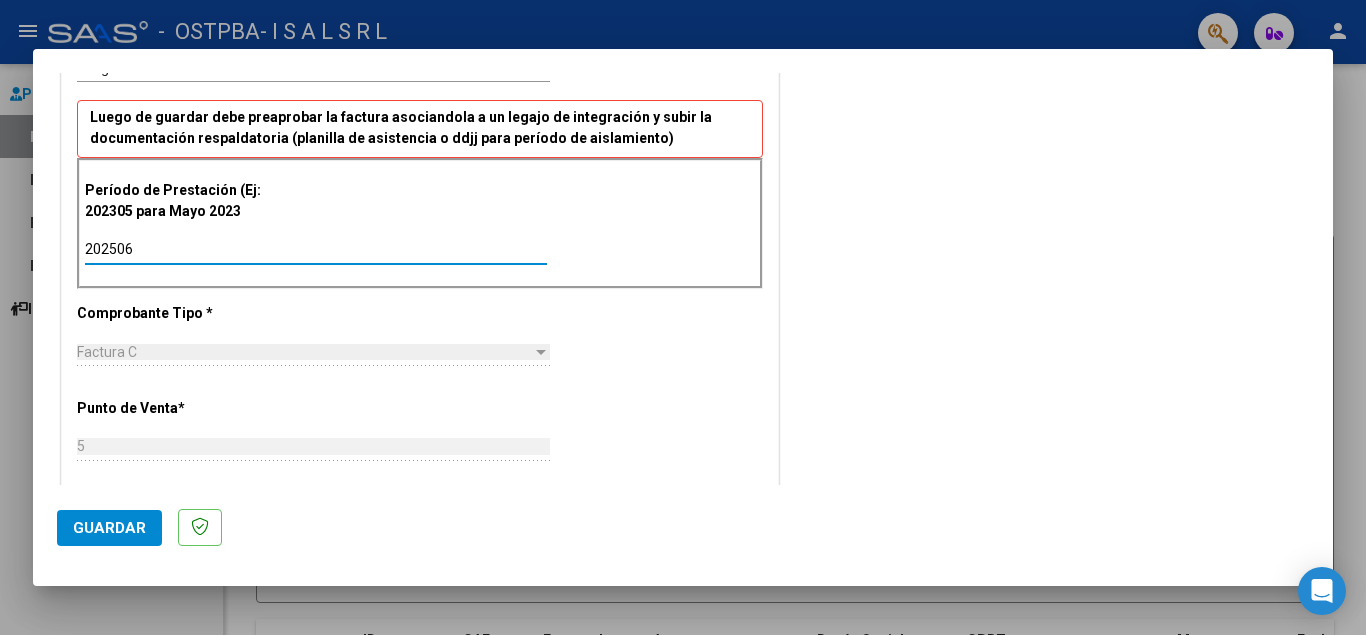 type on "202506" 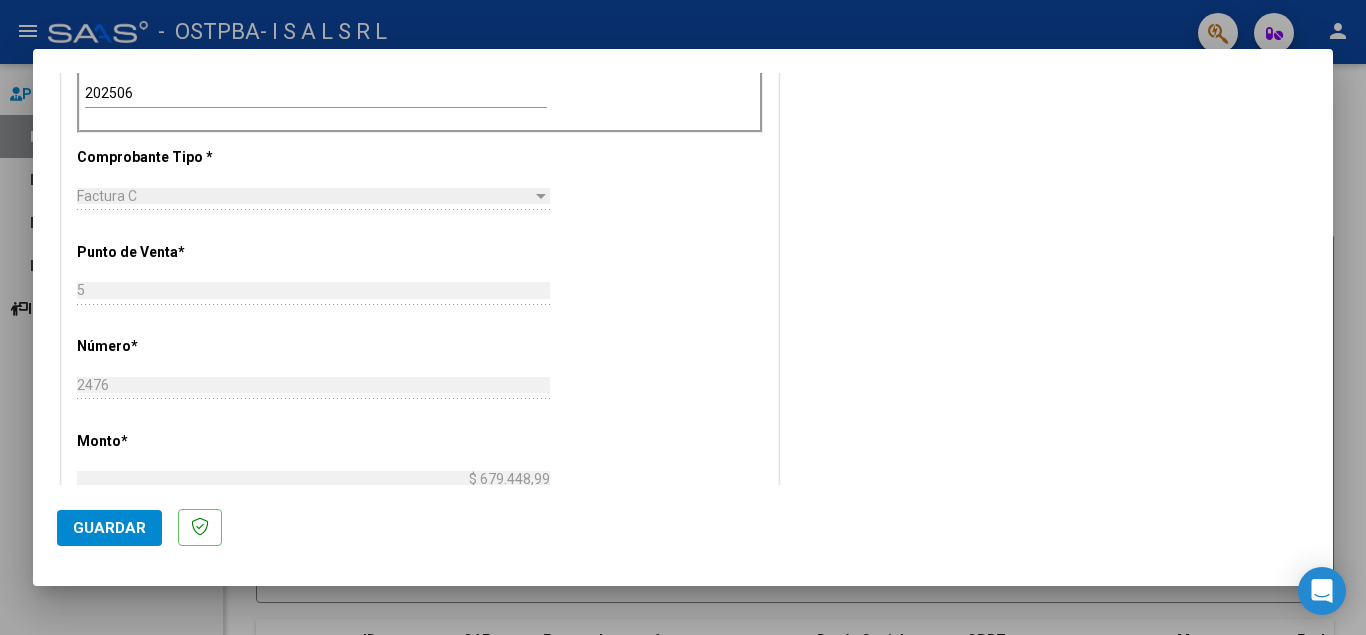 scroll, scrollTop: 698, scrollLeft: 0, axis: vertical 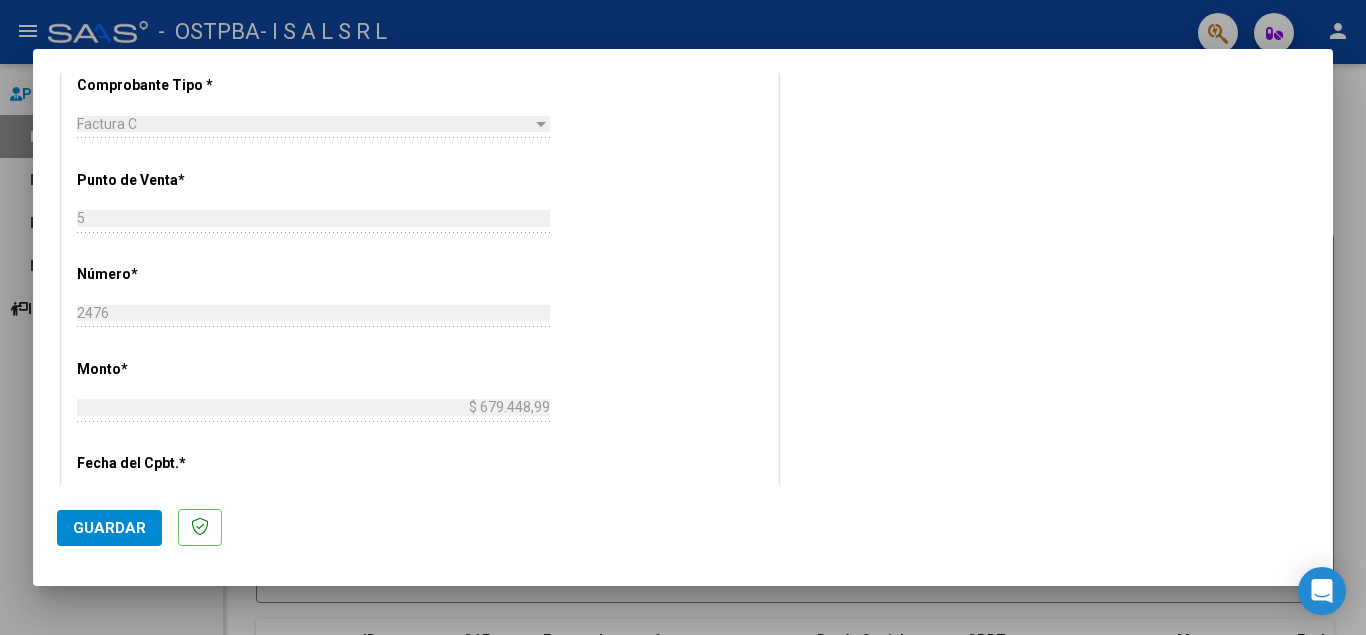 click at bounding box center [541, 124] 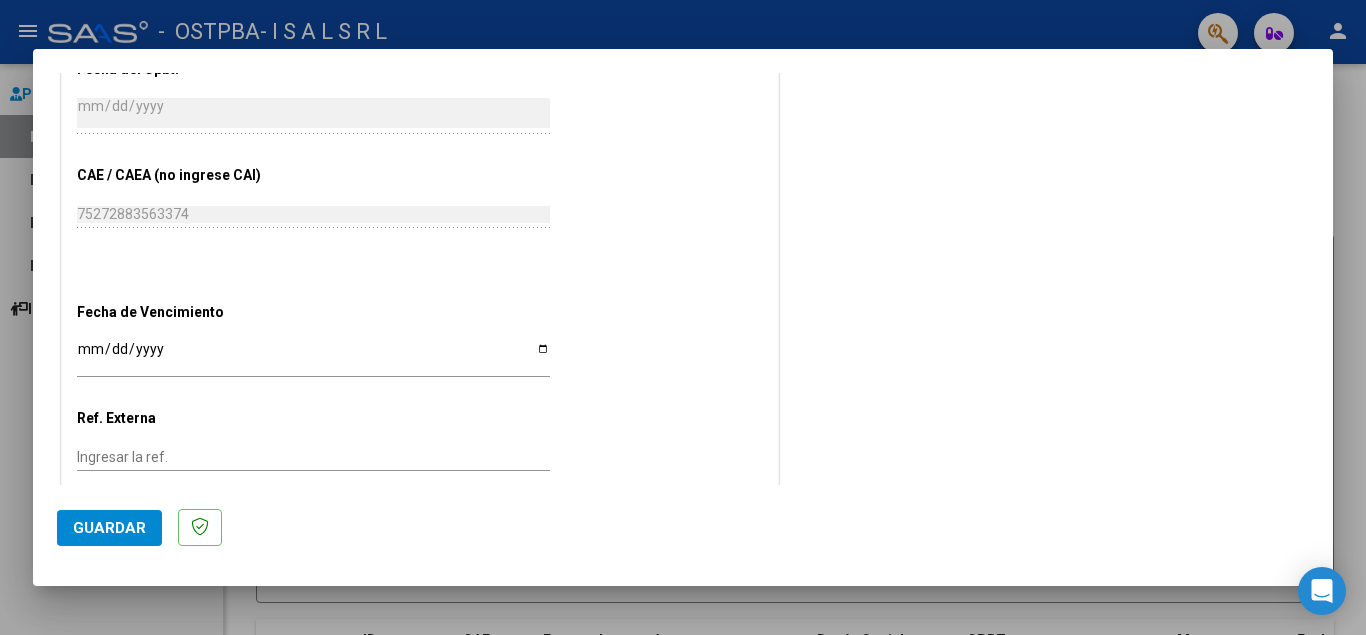 scroll, scrollTop: 1128, scrollLeft: 0, axis: vertical 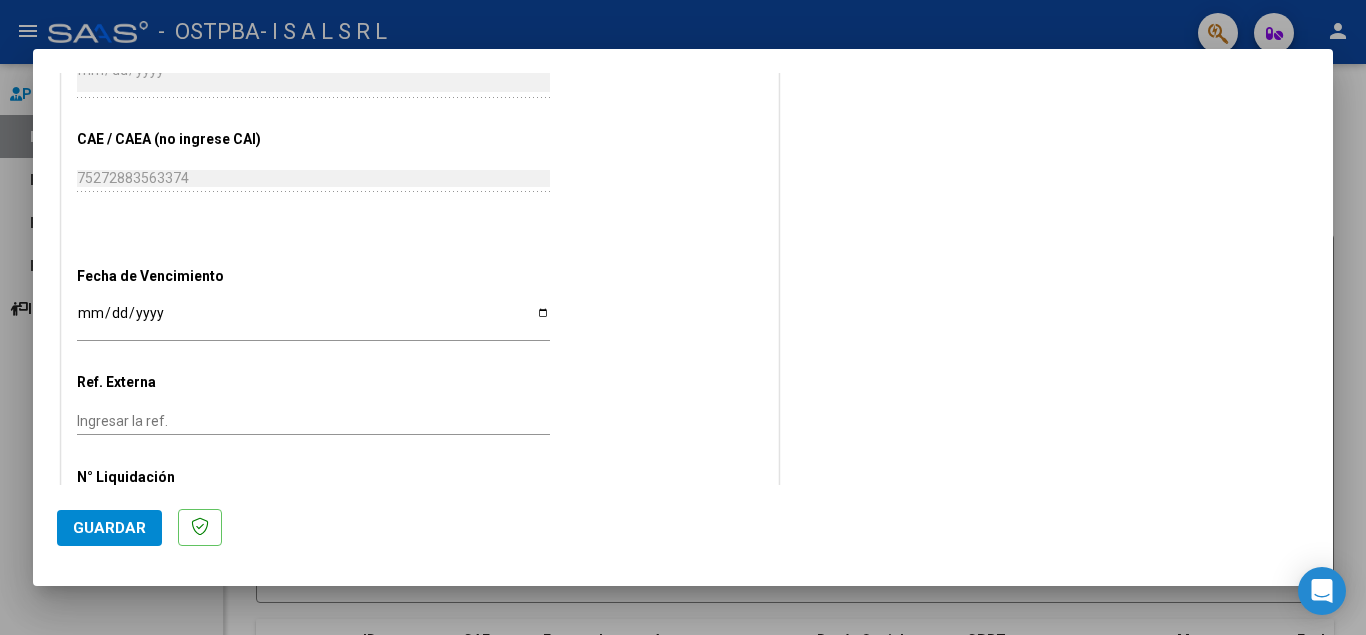 click on "Ingresar la fecha" at bounding box center (313, 320) 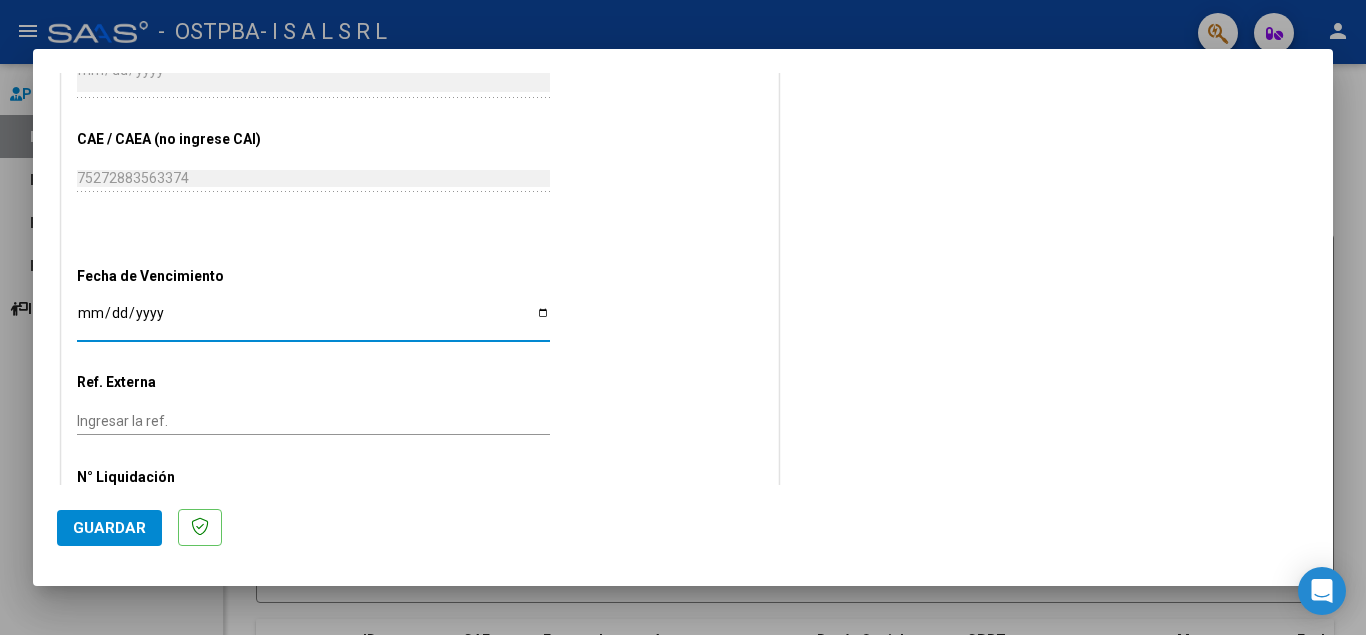 type on "[DATE]" 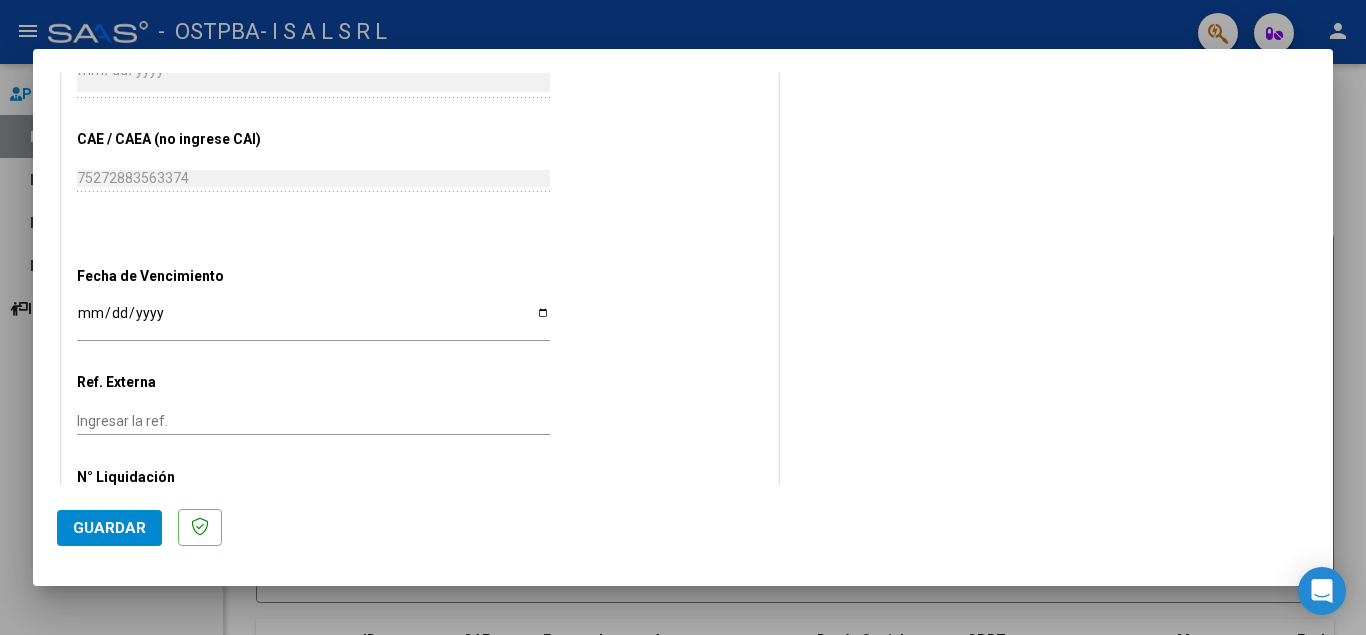 scroll, scrollTop: 1187, scrollLeft: 0, axis: vertical 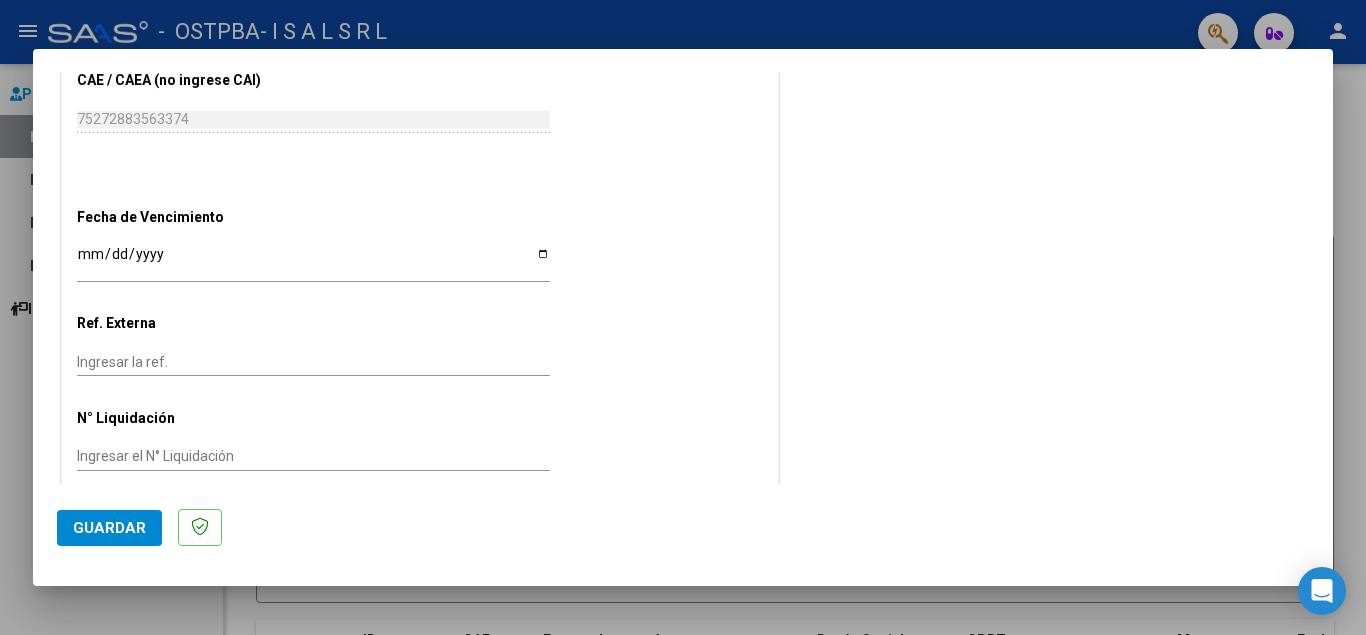 click on "Guardar" 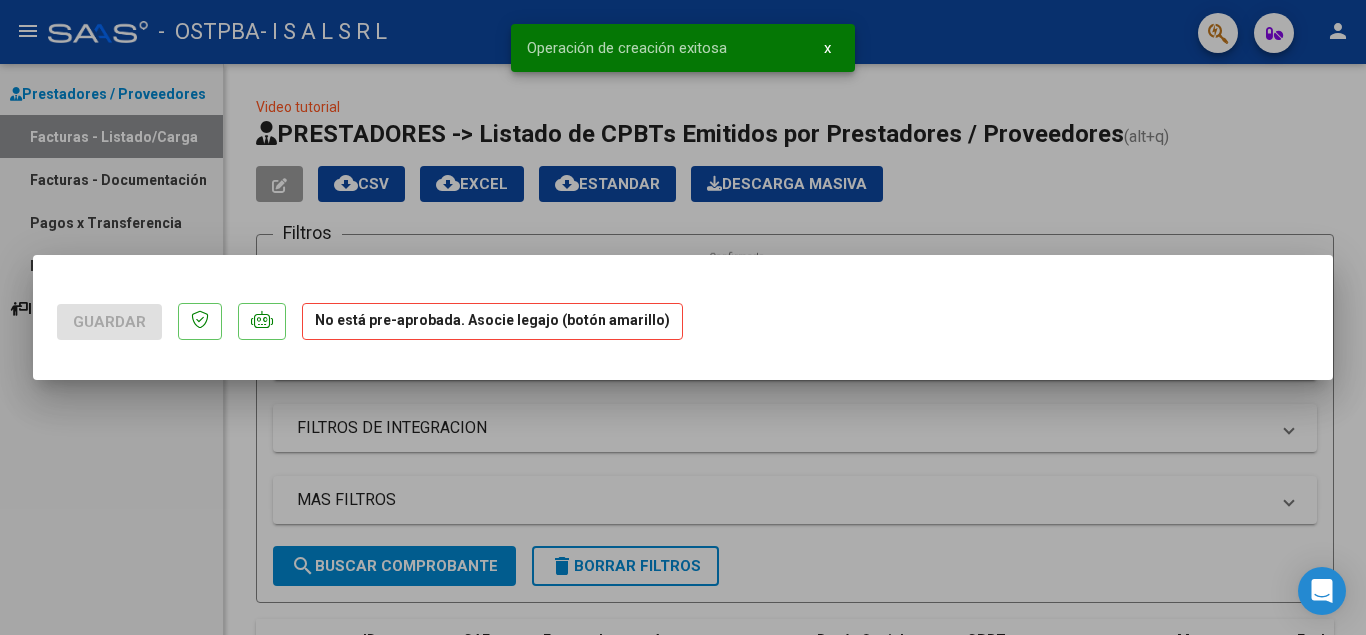 scroll, scrollTop: 0, scrollLeft: 0, axis: both 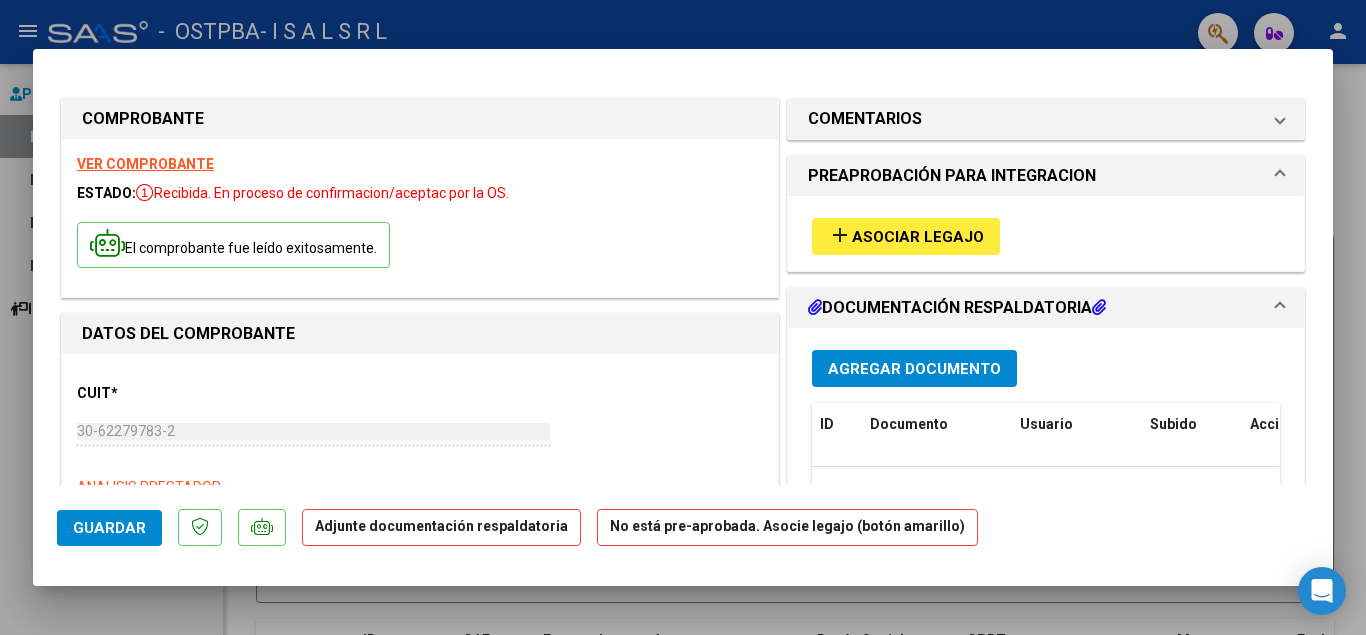 click on "Adjunte documentación respaldatoria" 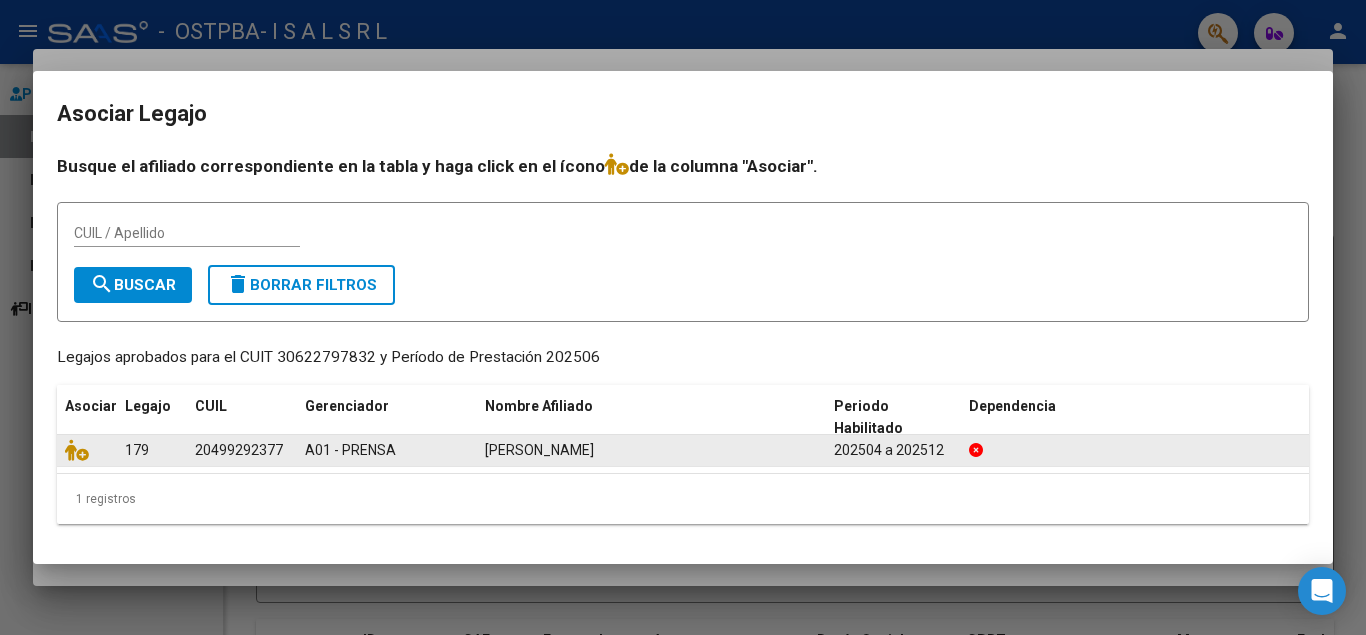 drag, startPoint x: 195, startPoint y: 446, endPoint x: 280, endPoint y: 452, distance: 85.2115 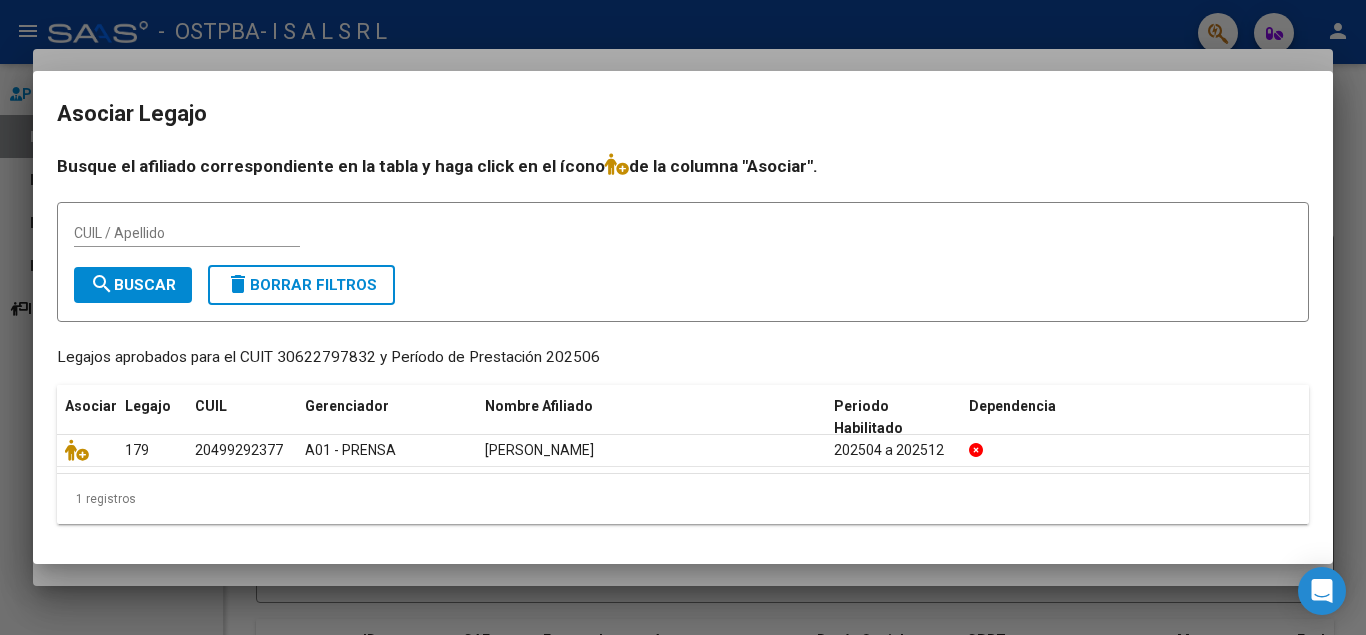 click on "CUIL / Apellido" at bounding box center (187, 233) 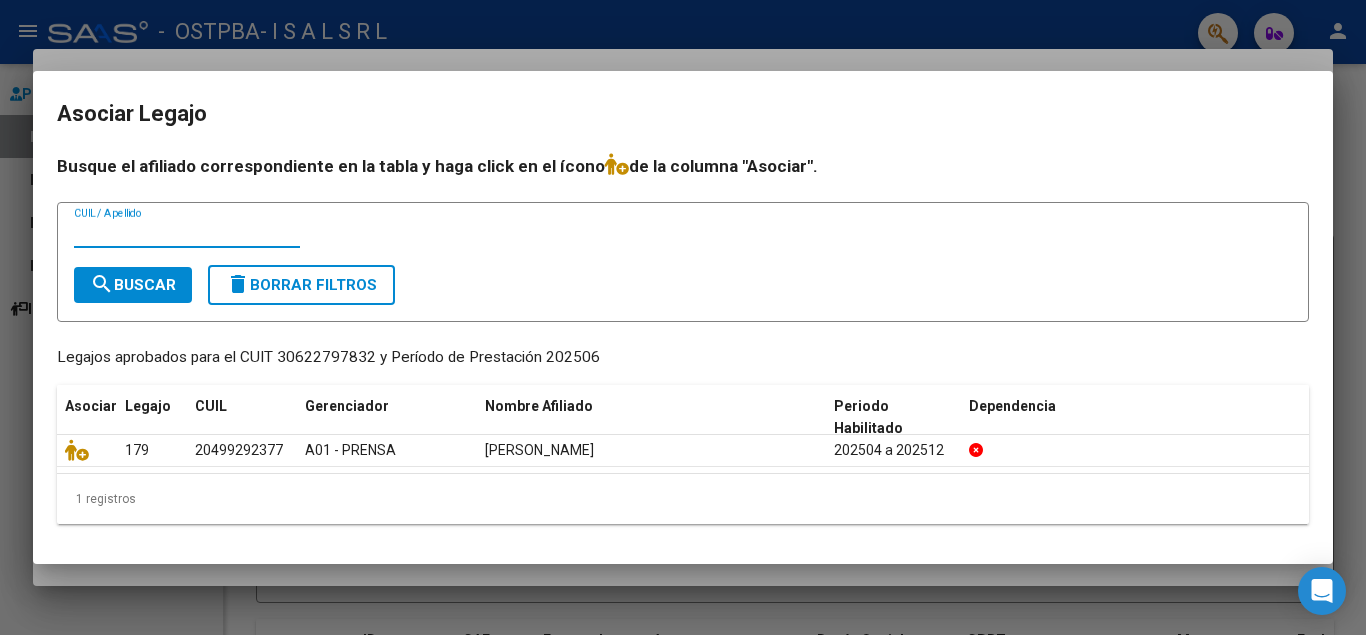 paste on "20499292377" 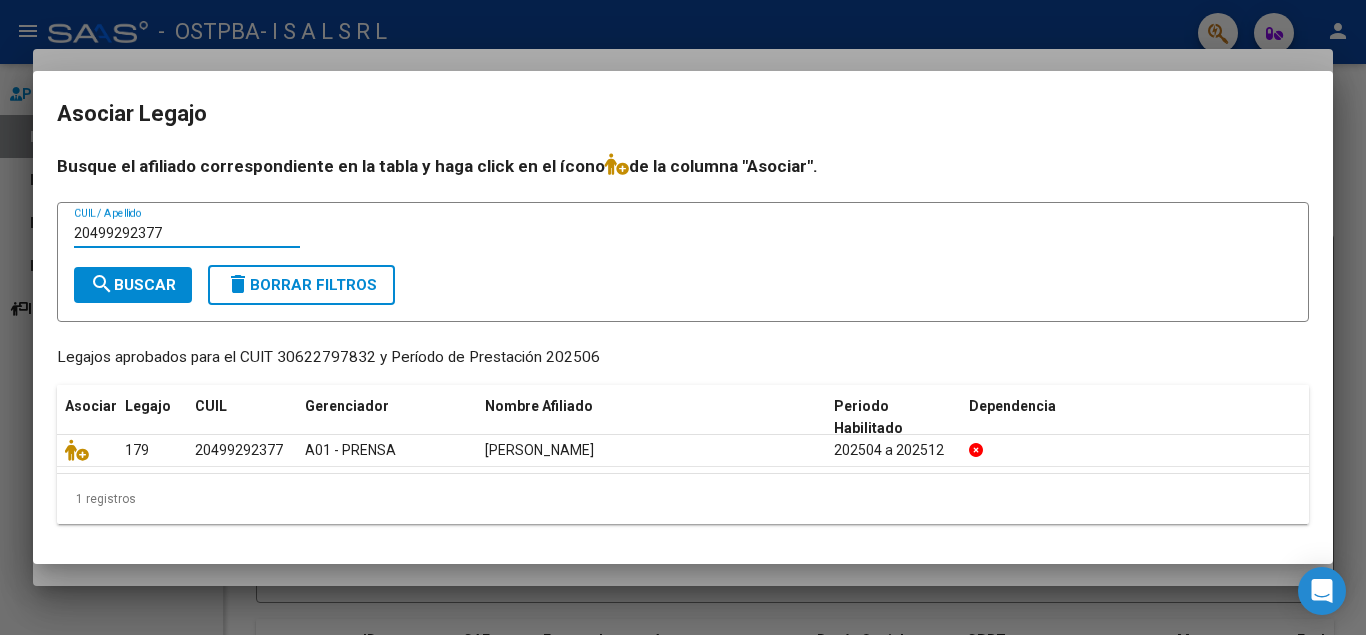 type on "20499292377" 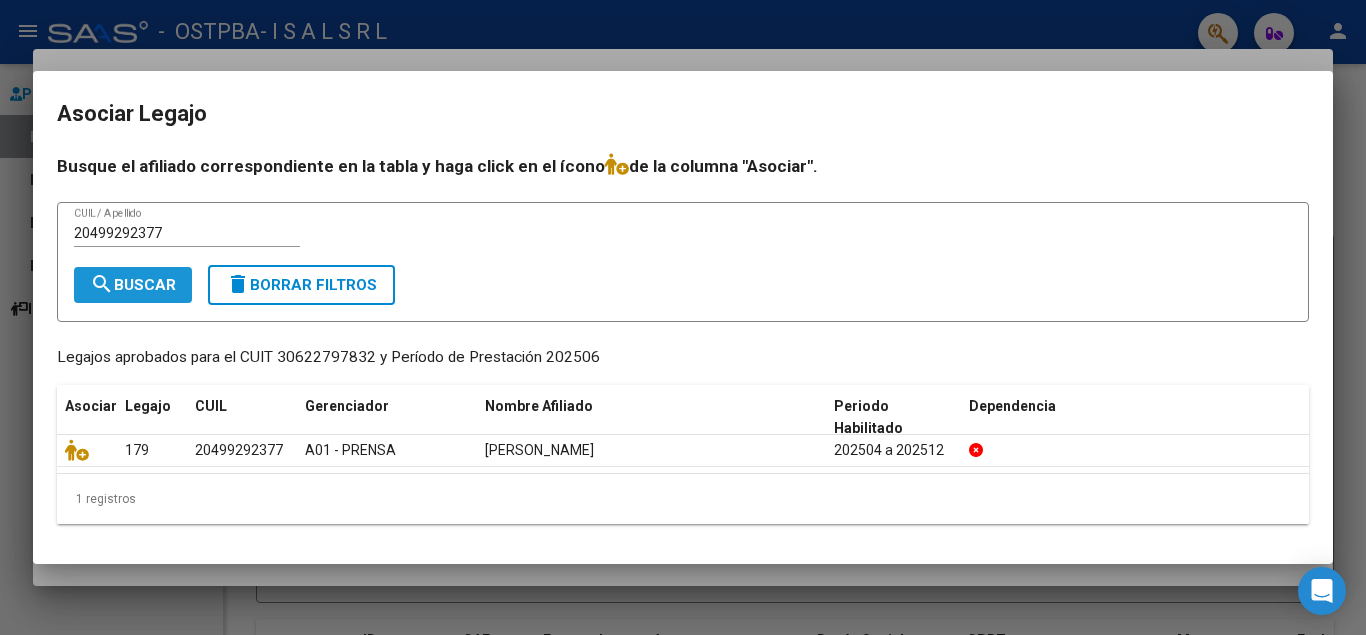 click on "search  Buscar" at bounding box center [133, 285] 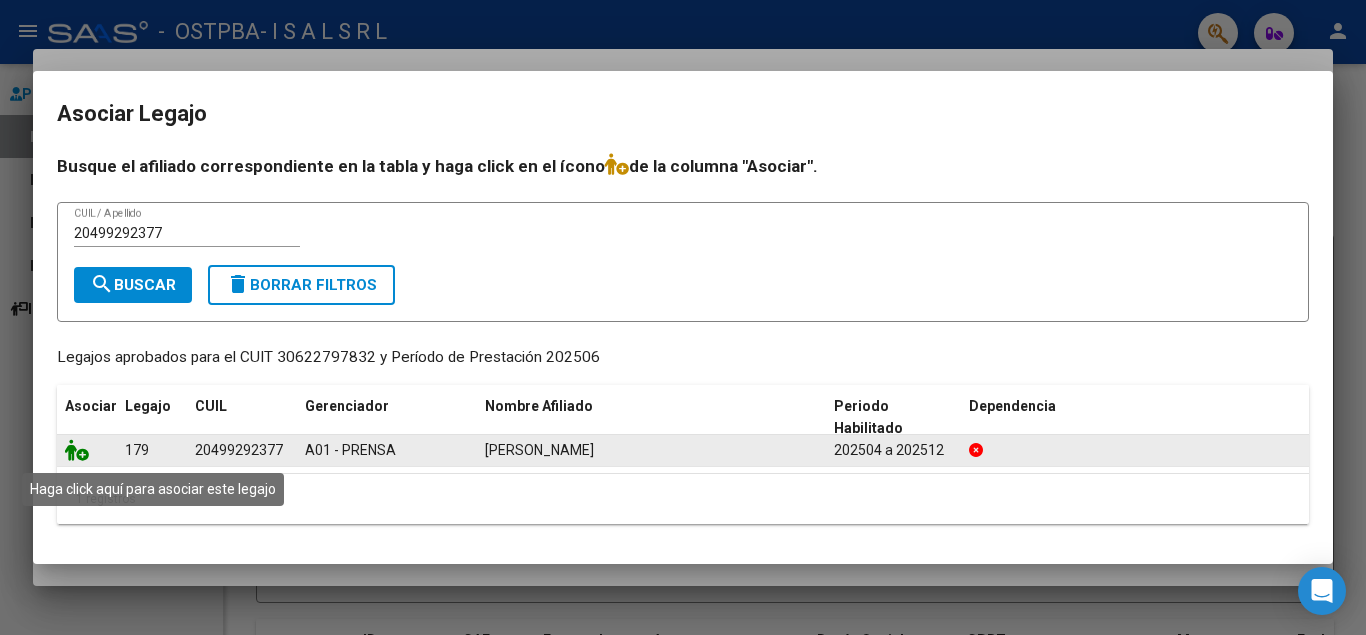 click 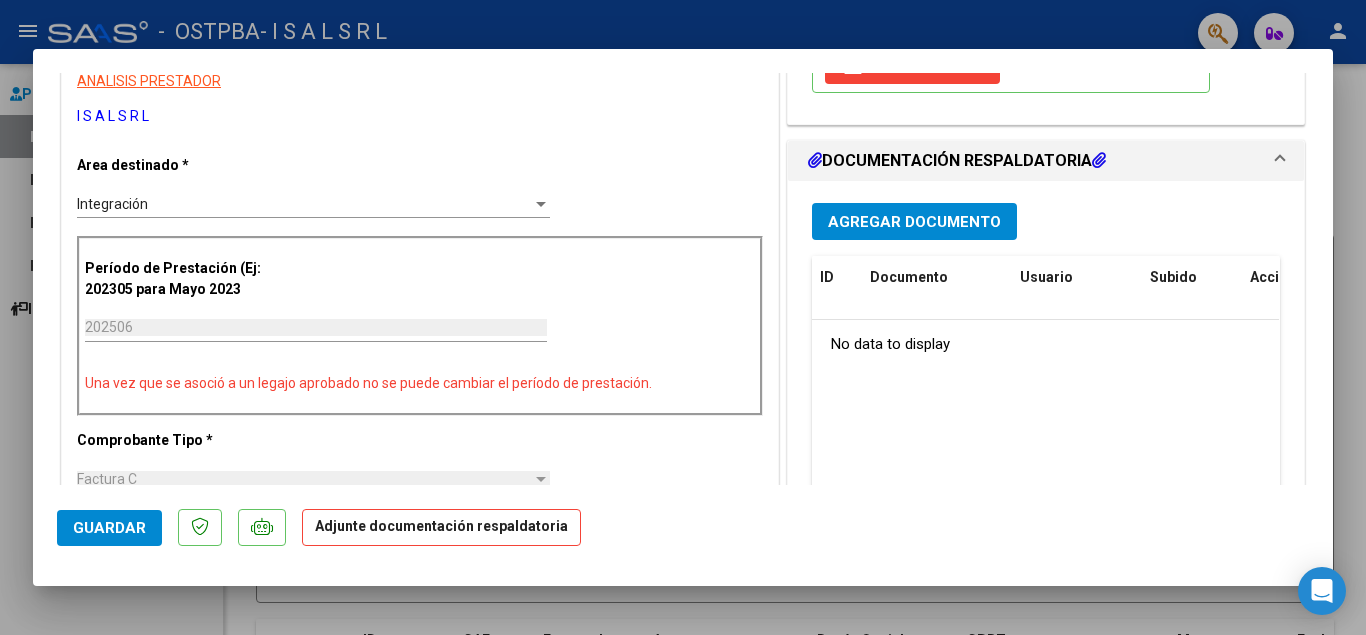 scroll, scrollTop: 360, scrollLeft: 0, axis: vertical 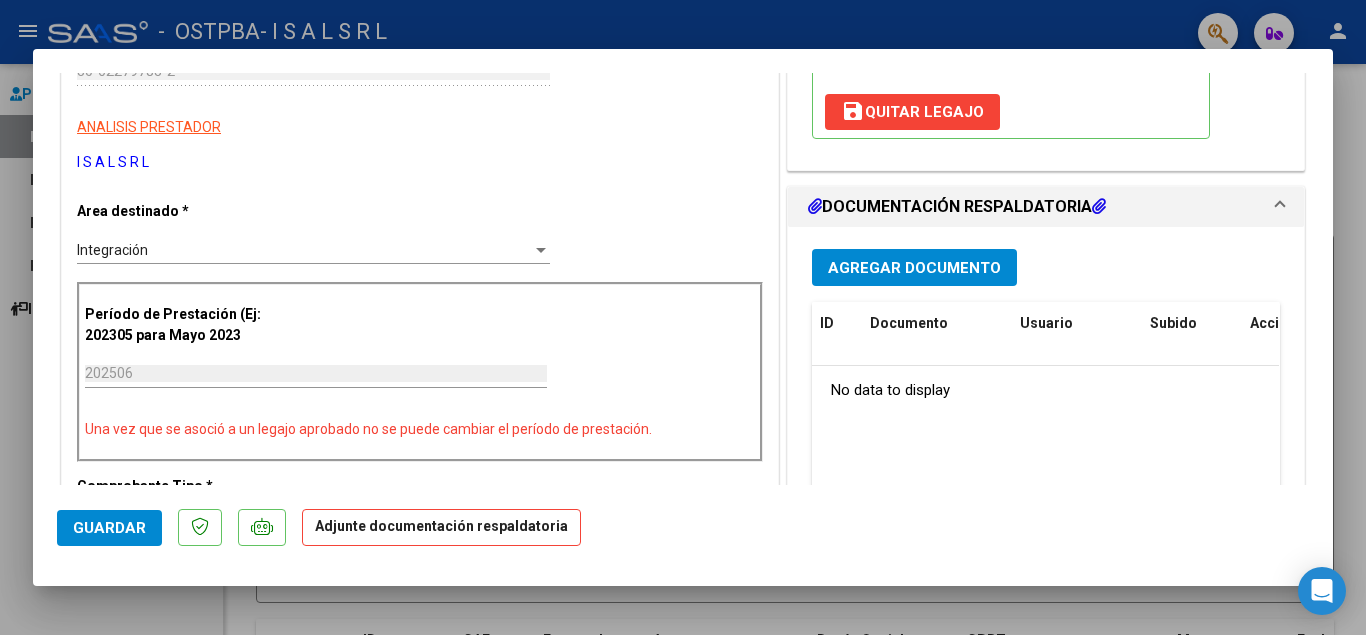 click on "Agregar Documento" at bounding box center [914, 268] 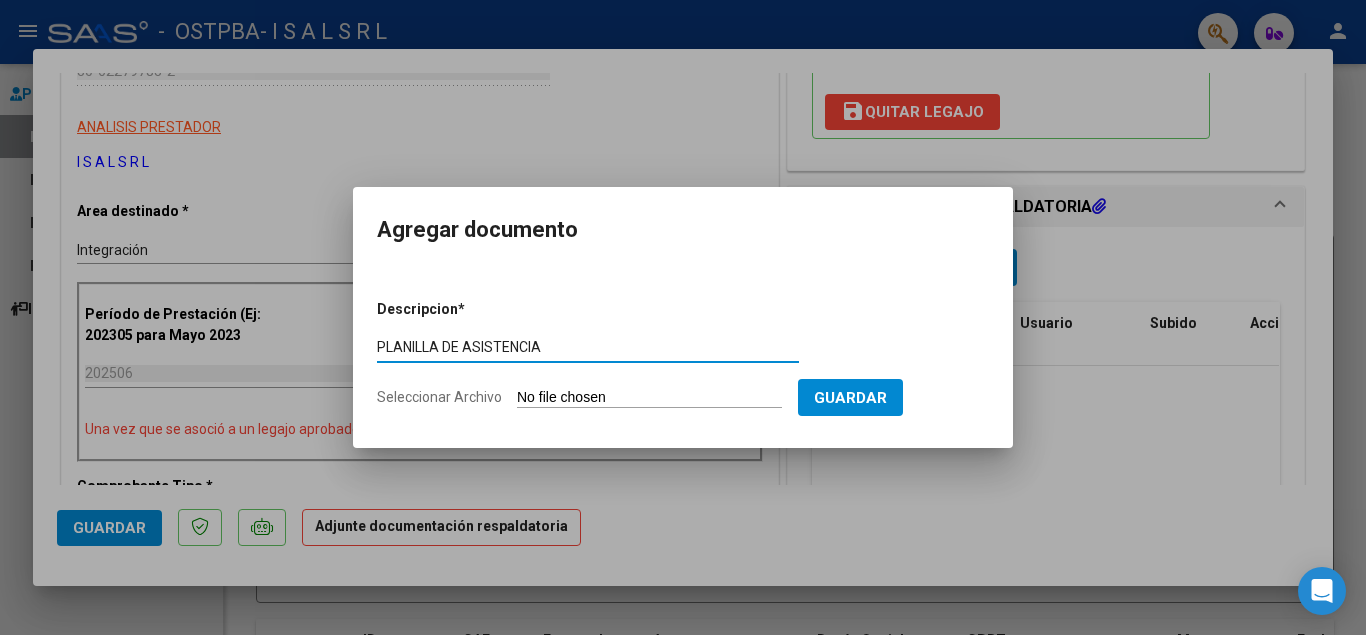 type on "PLANILLA DE ASISTENCIA" 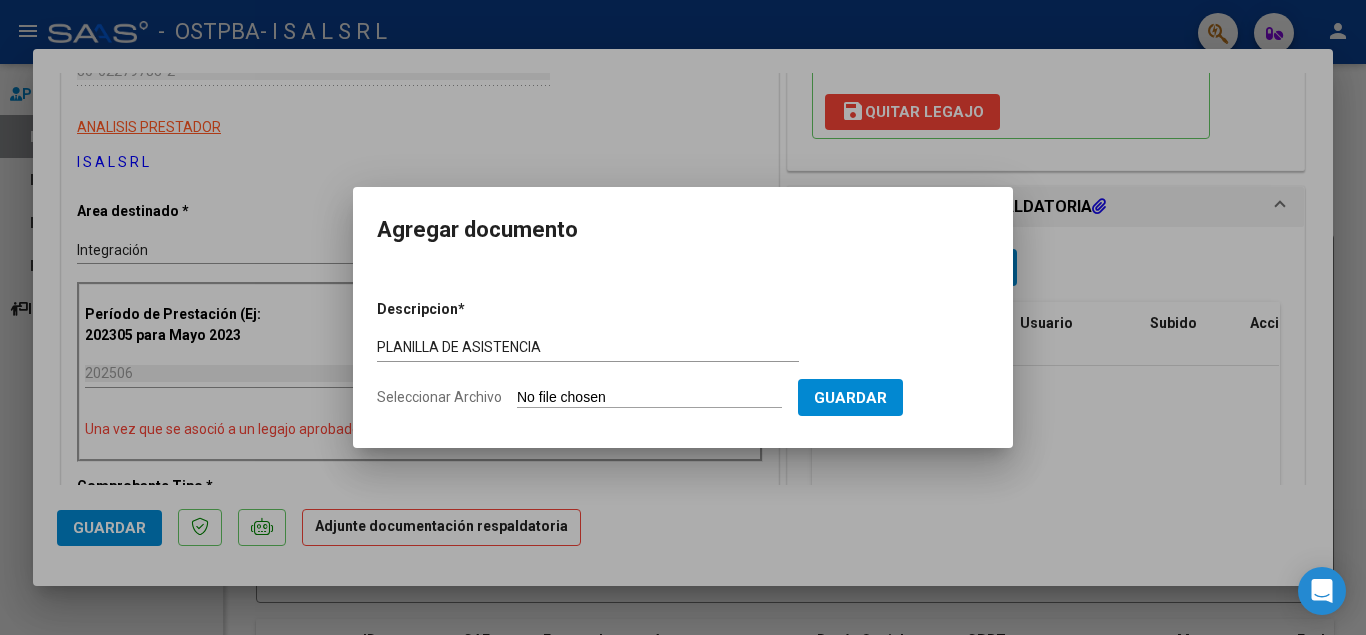 click on "Seleccionar Archivo" at bounding box center (649, 398) 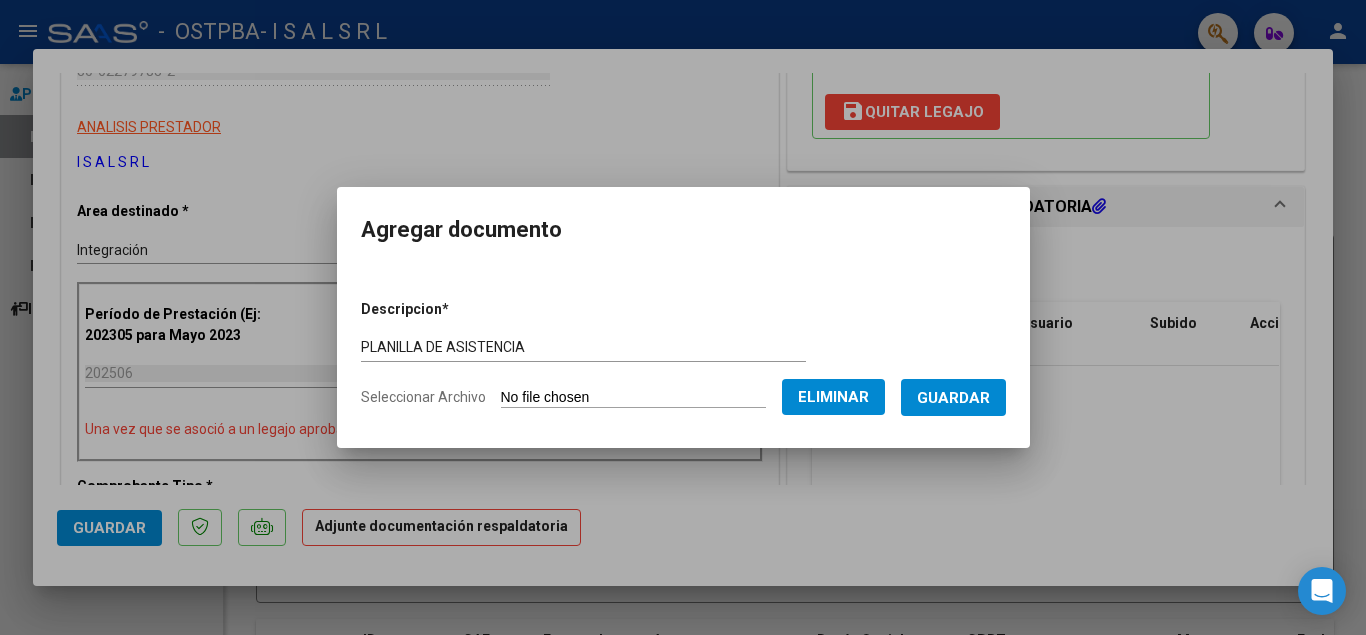 click on "Guardar" at bounding box center [953, 398] 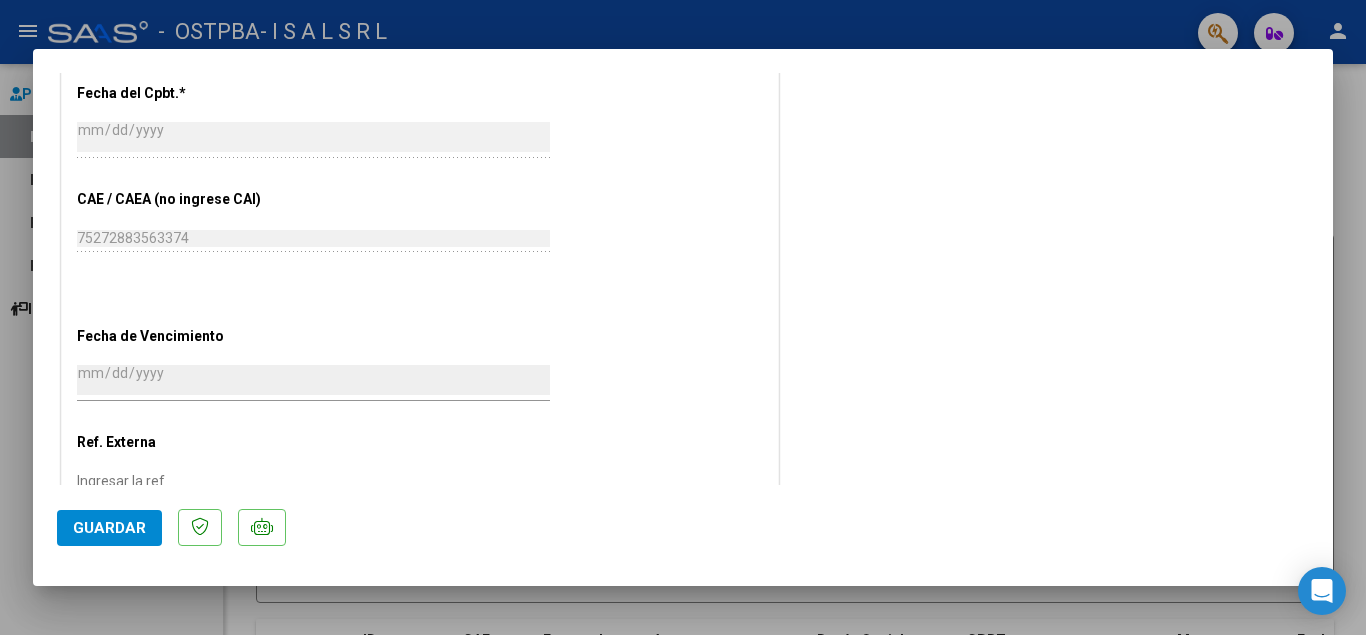scroll, scrollTop: 1250, scrollLeft: 0, axis: vertical 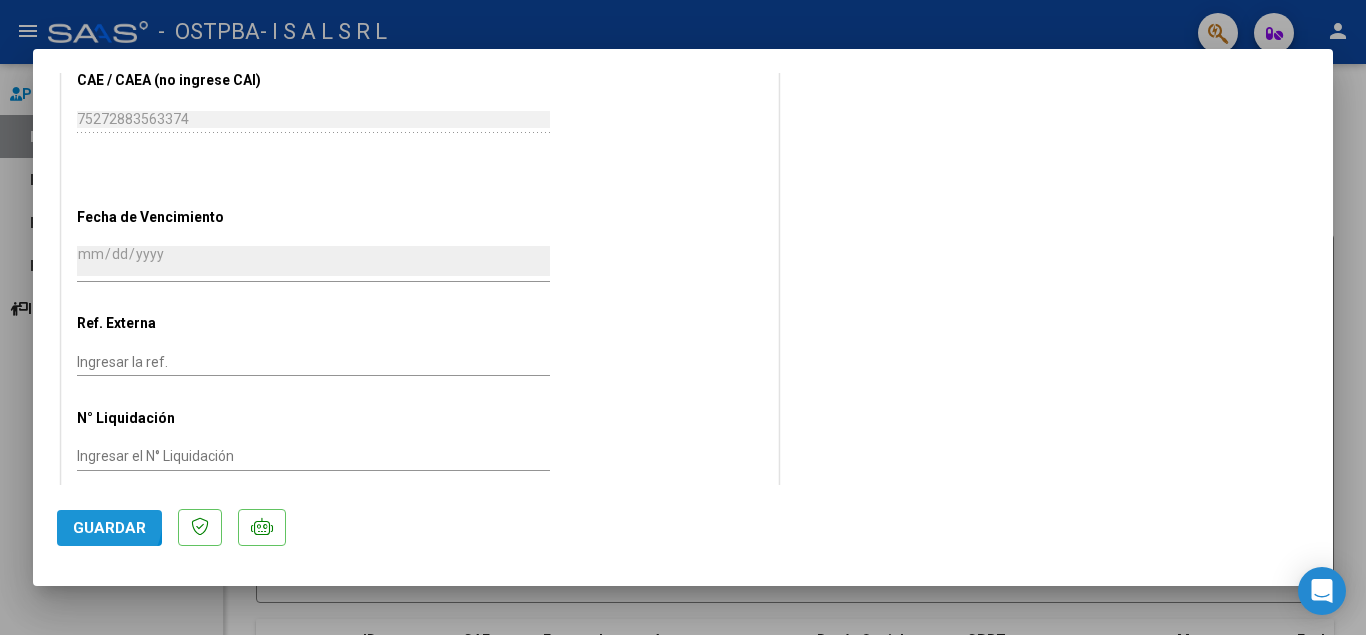 click on "Guardar" 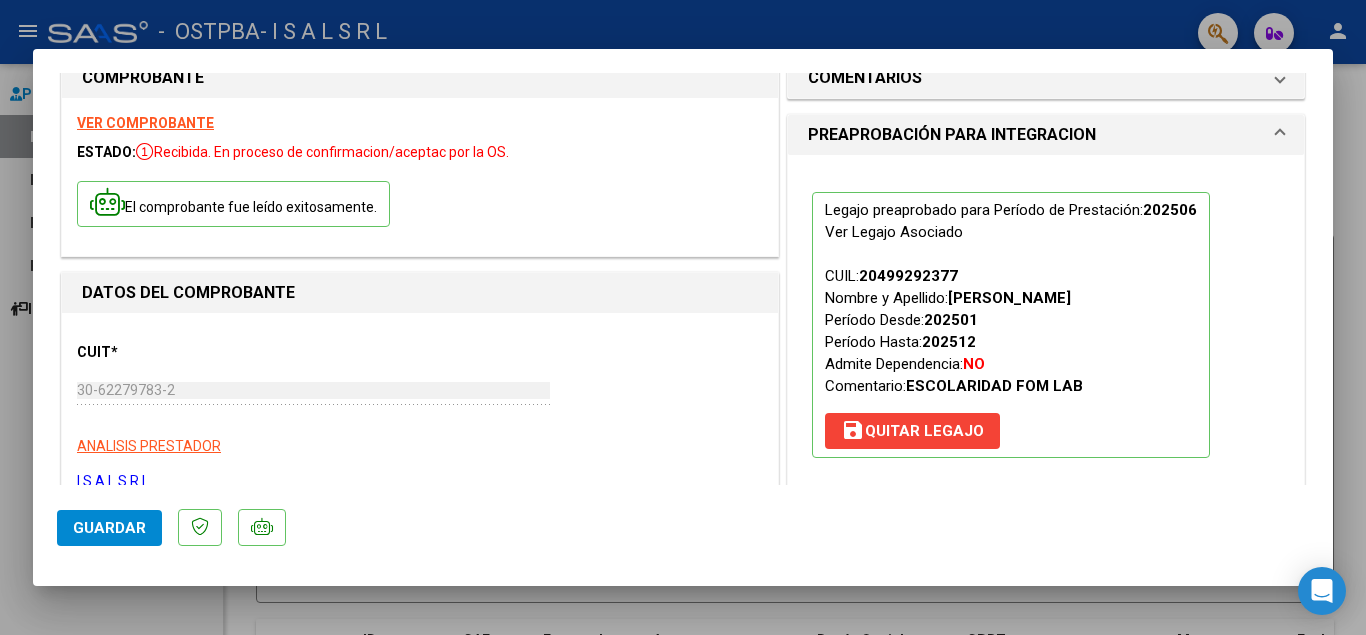 scroll, scrollTop: 0, scrollLeft: 0, axis: both 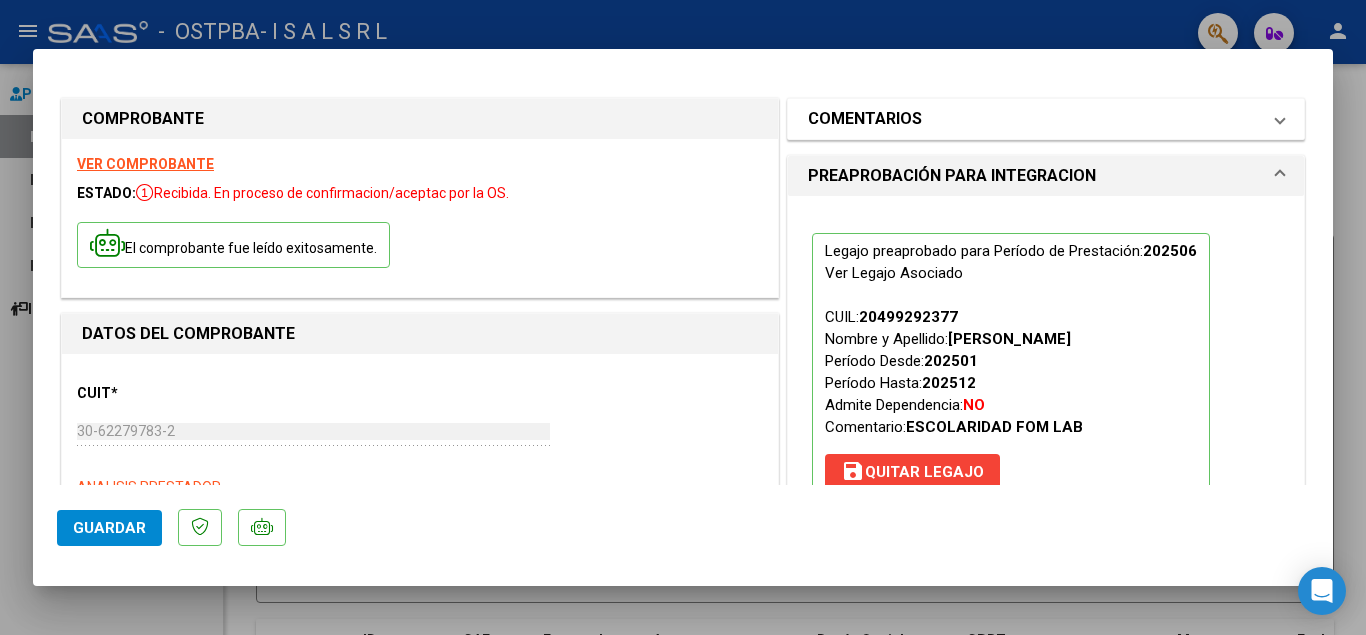 click at bounding box center [1280, 119] 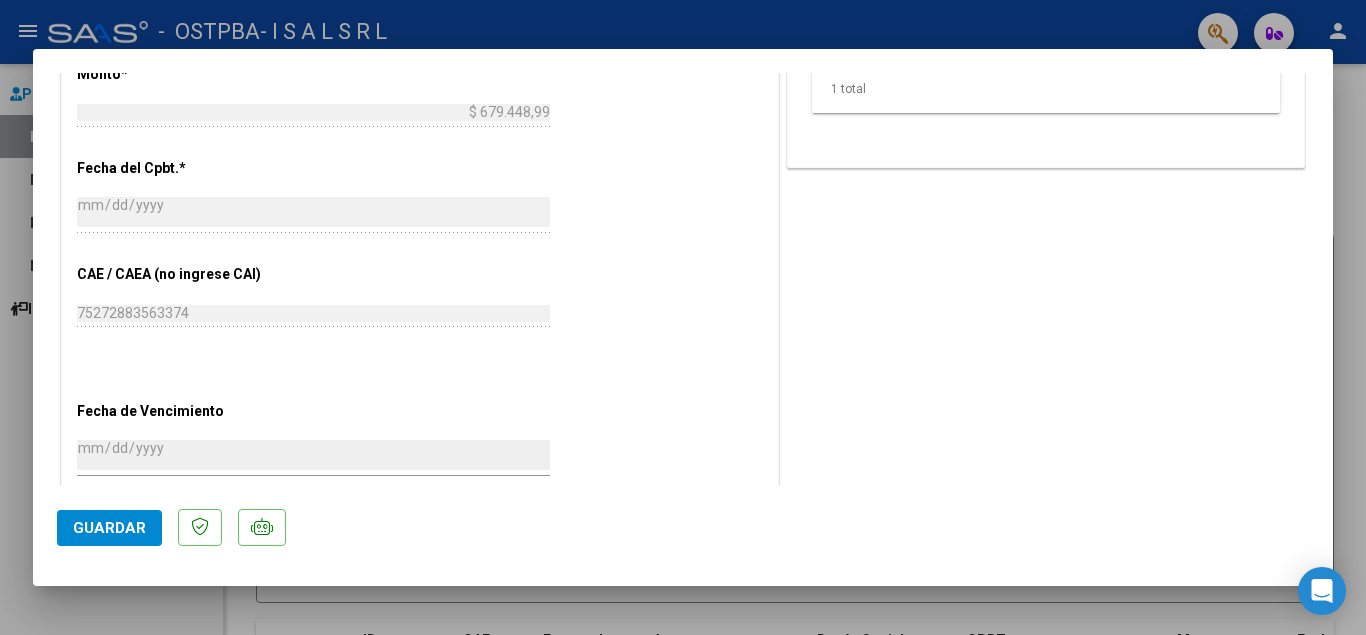 scroll, scrollTop: 1250, scrollLeft: 0, axis: vertical 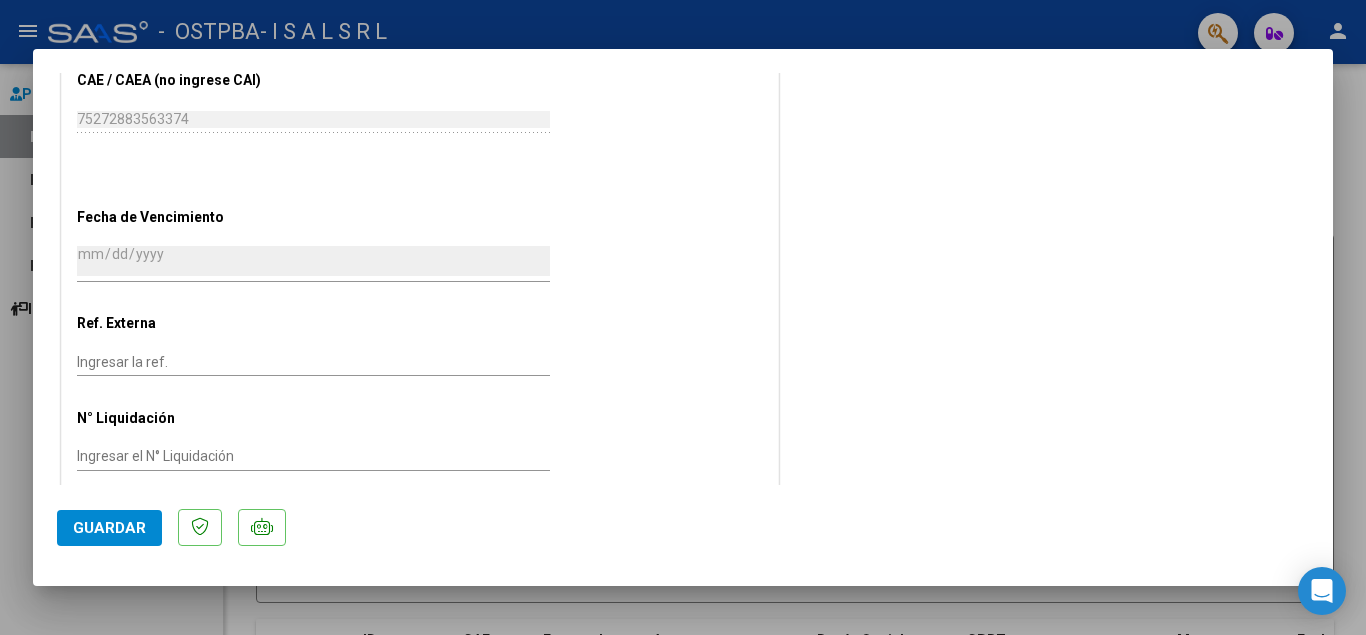 drag, startPoint x: 485, startPoint y: 568, endPoint x: 611, endPoint y: 578, distance: 126.3962 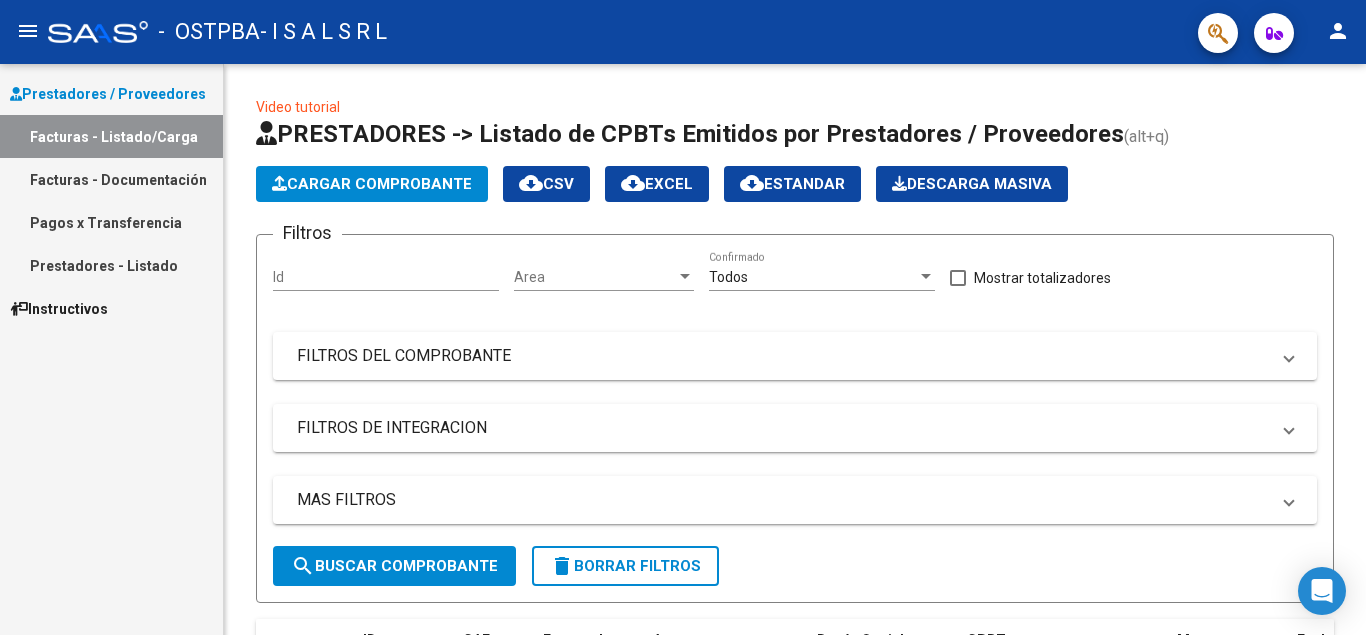 click on "Facturas - Documentación" at bounding box center [111, 179] 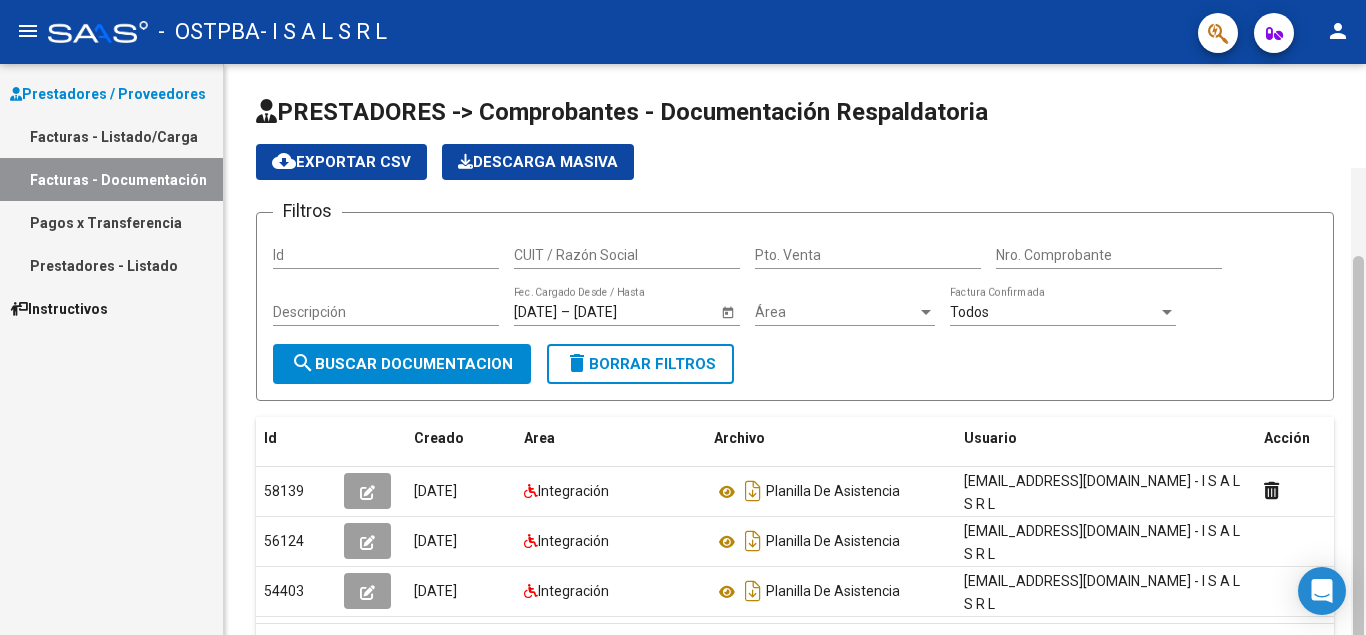 scroll, scrollTop: 104, scrollLeft: 0, axis: vertical 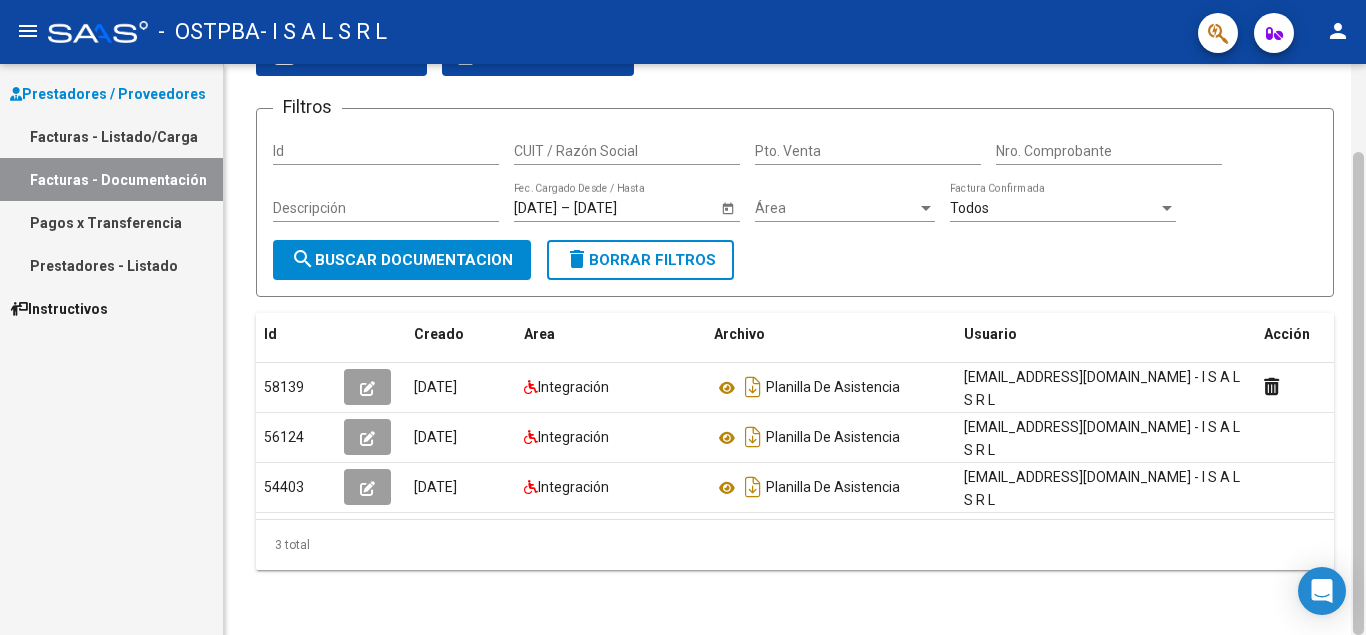 drag, startPoint x: 1365, startPoint y: 145, endPoint x: 1365, endPoint y: 298, distance: 153 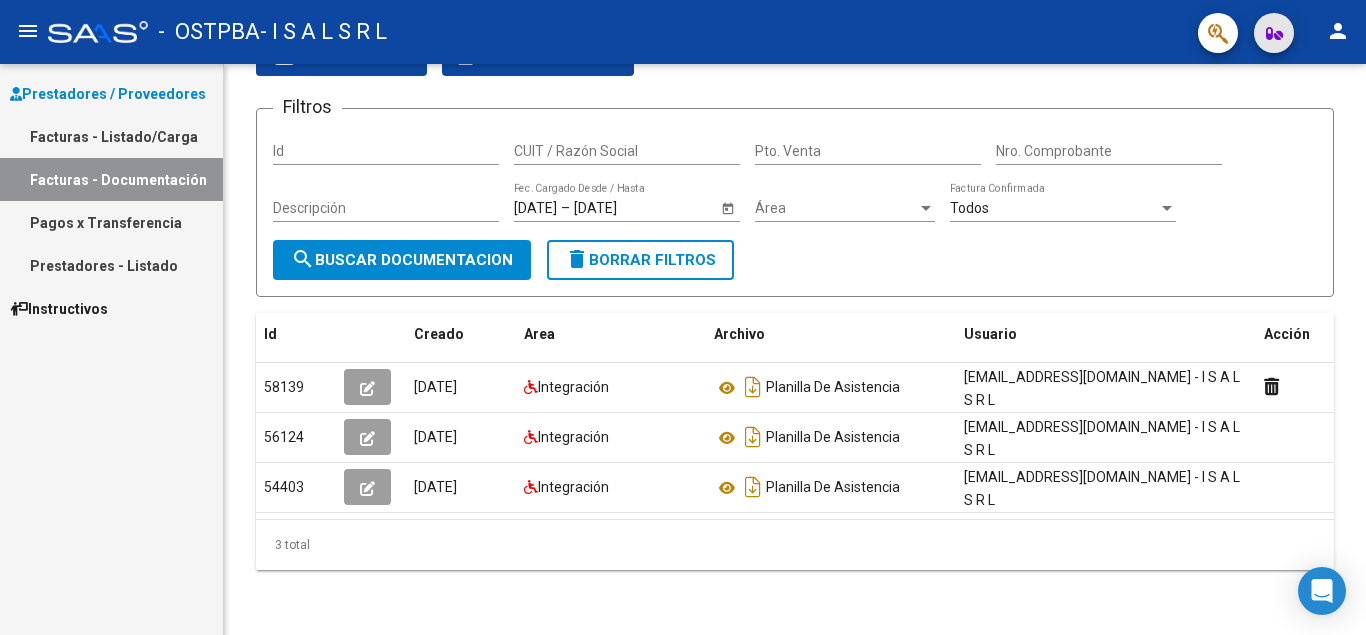 click 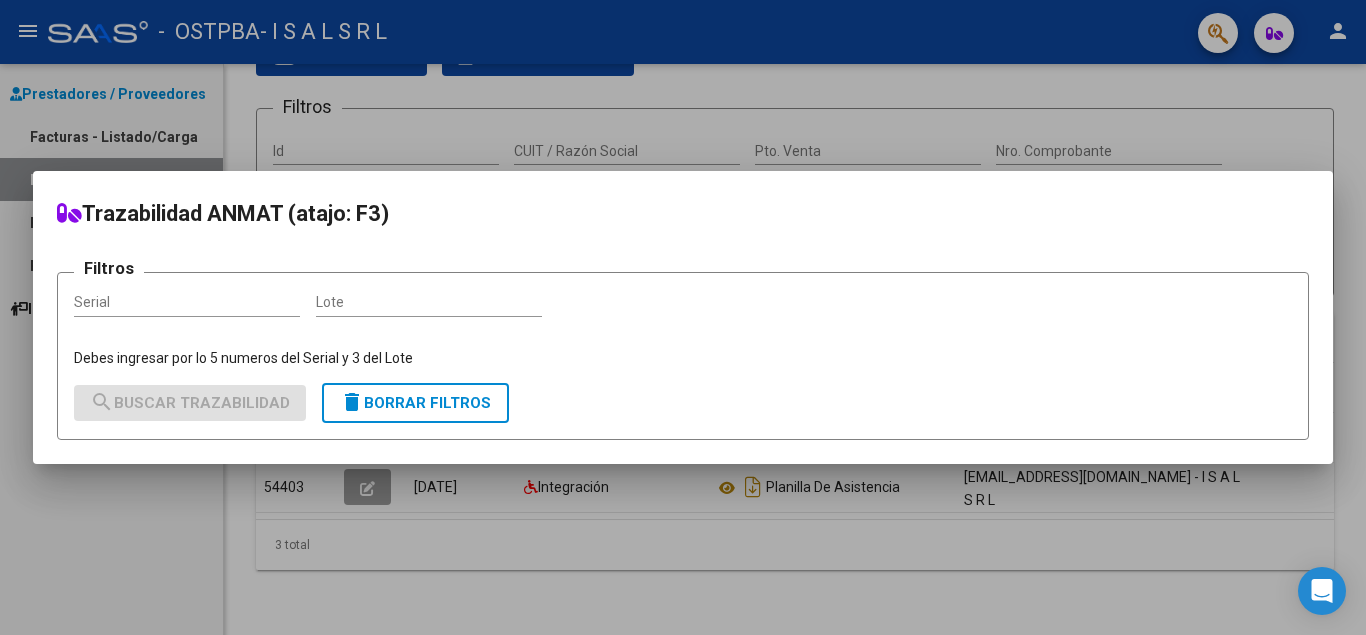 click at bounding box center (683, 317) 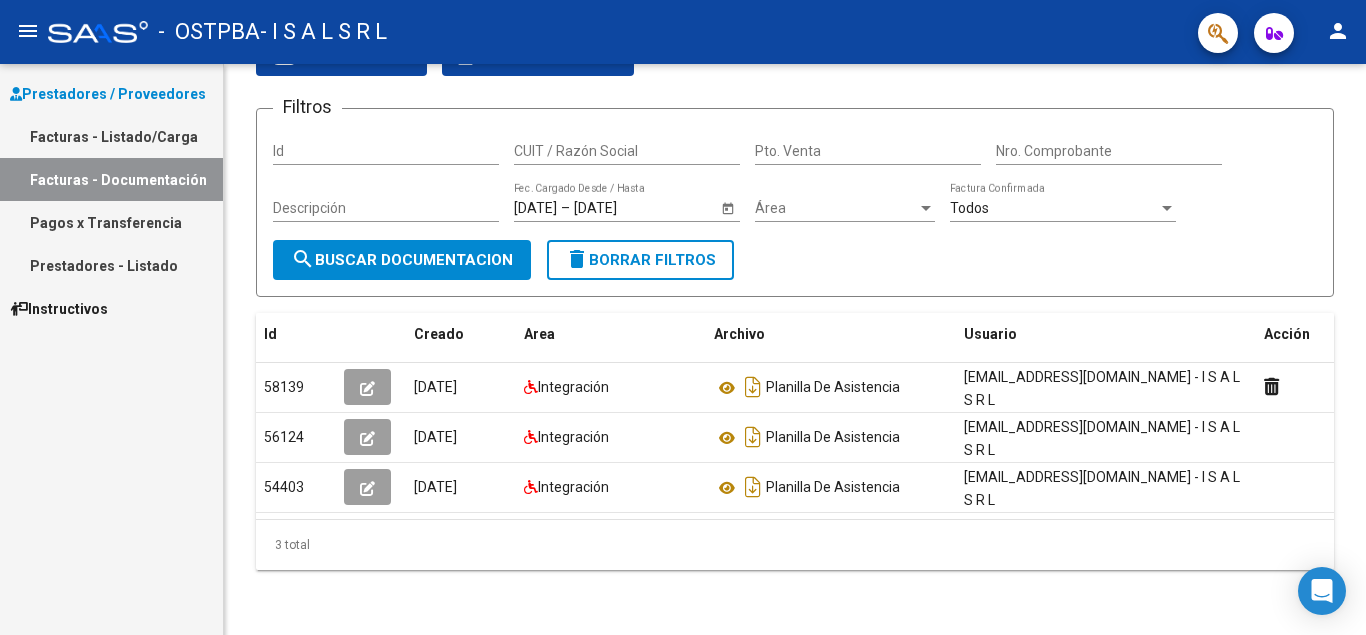 click on "Facturas - Documentación" at bounding box center [111, 179] 